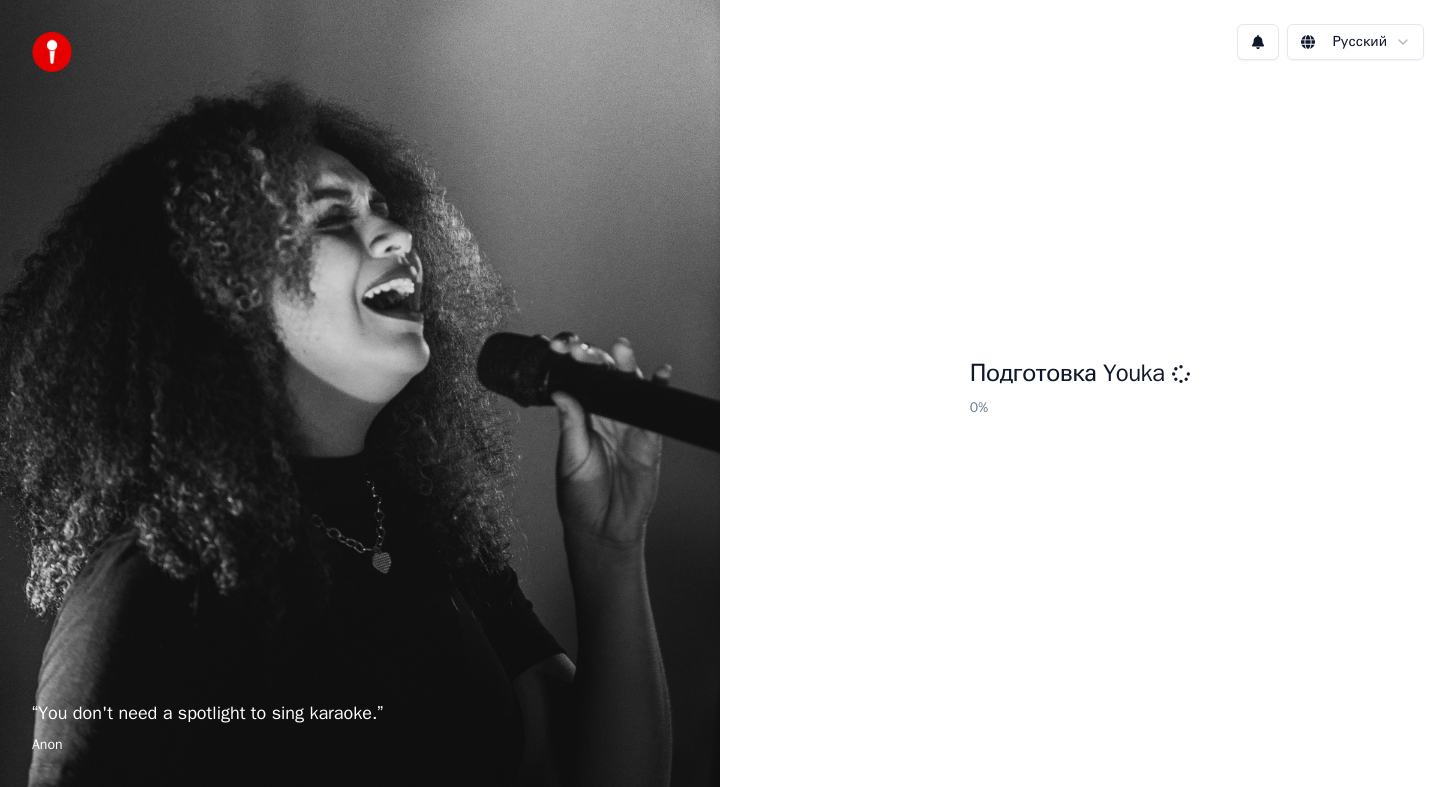 scroll, scrollTop: 0, scrollLeft: 0, axis: both 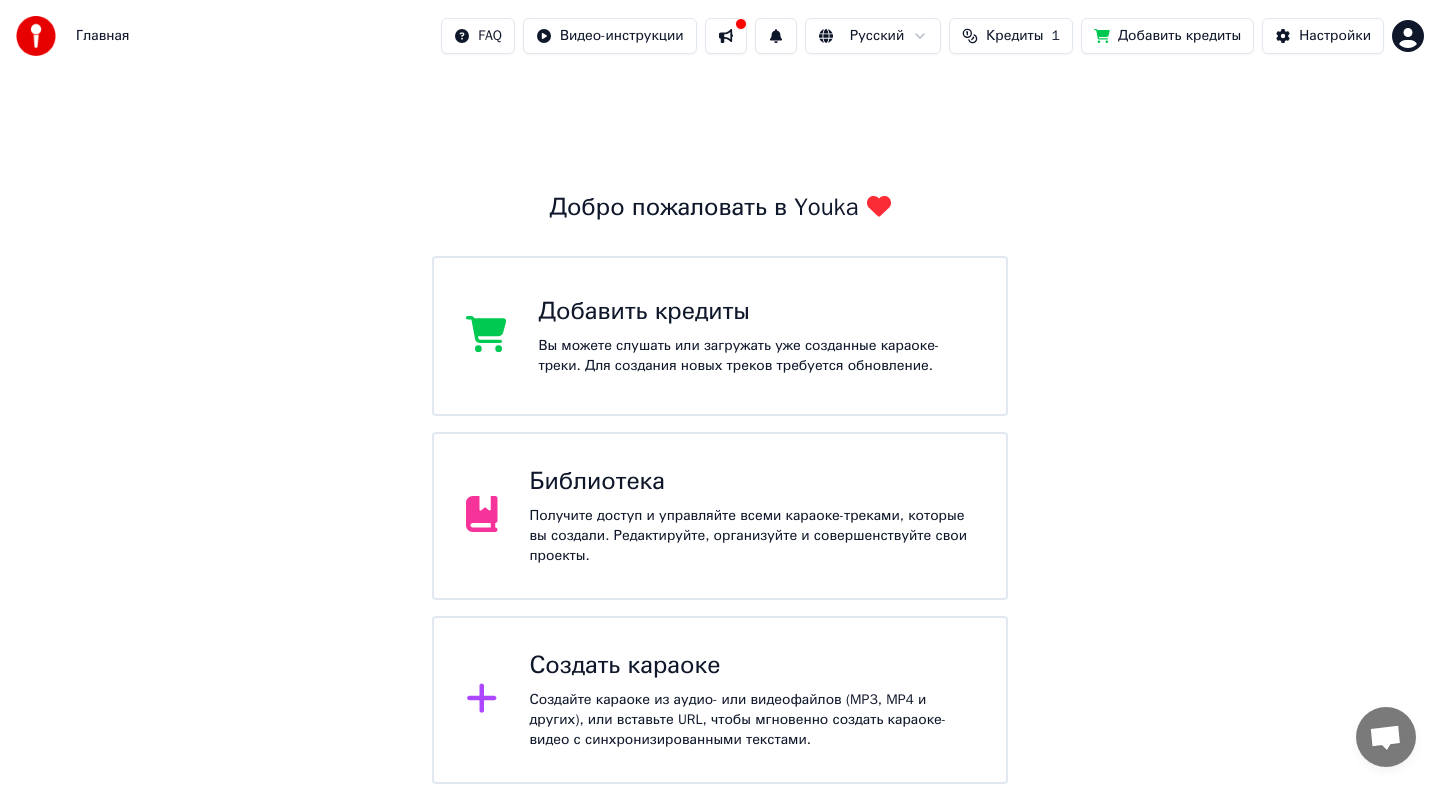click on "Главная FAQ Видео-инструкции Русский Кредиты 1 Добавить кредиты Настройки Добро пожаловать в Youka Добавить кредиты Вы можете слушать или загружать уже созданные караоке-треки. Для создания новых треков требуется обновление. Библиотека Получите доступ и управляйте всеми караоке-треками, которые вы создали. Редактируйте, организуйте и совершенствуйте свои проекты. Создать караоке Создайте караоке из аудио- или видеофайлов (MP3, MP4 и других), или вставьте URL, чтобы мгновенно создать караоке-видео с синхронизированными текстами." at bounding box center (720, 490) 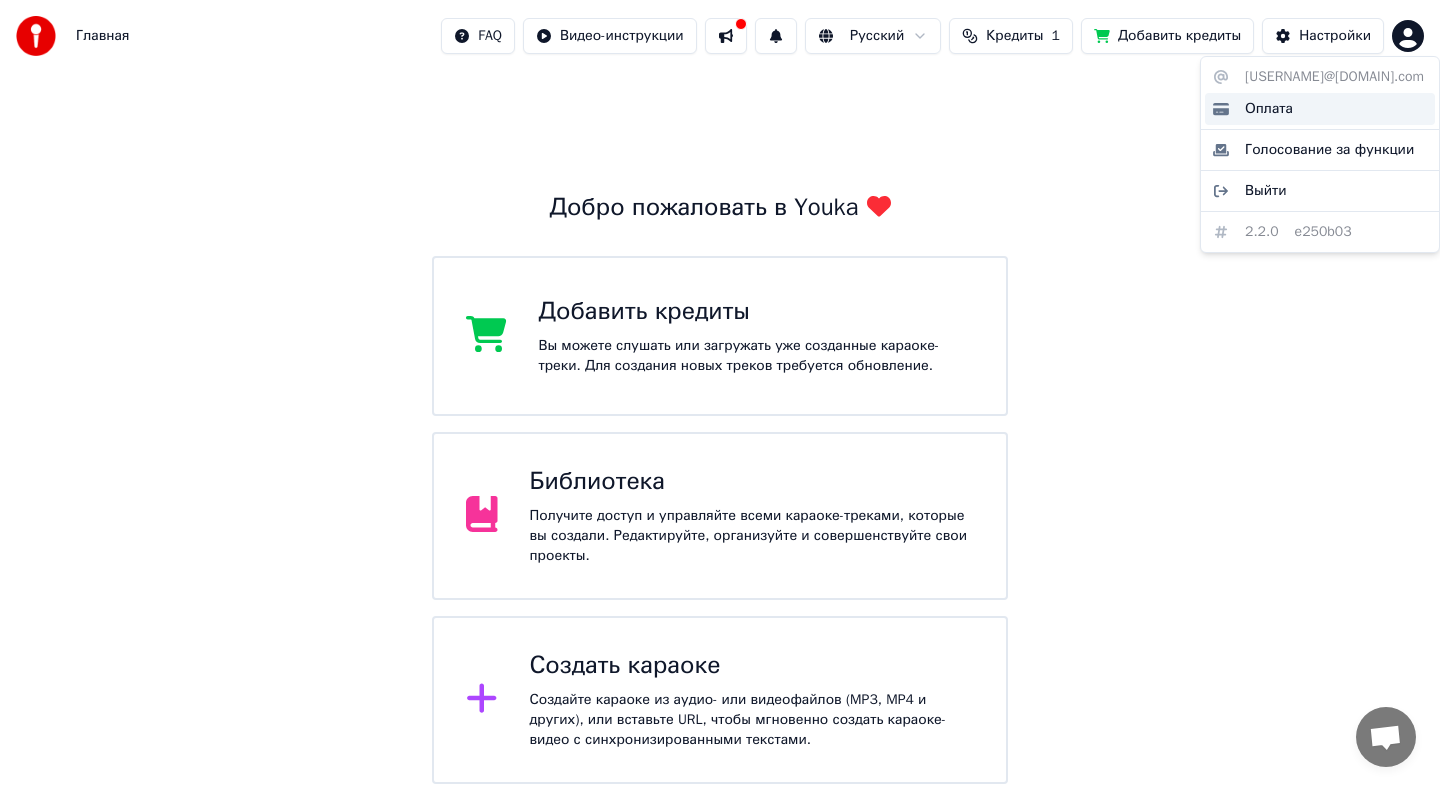 click on "Оплата" at bounding box center (1269, 109) 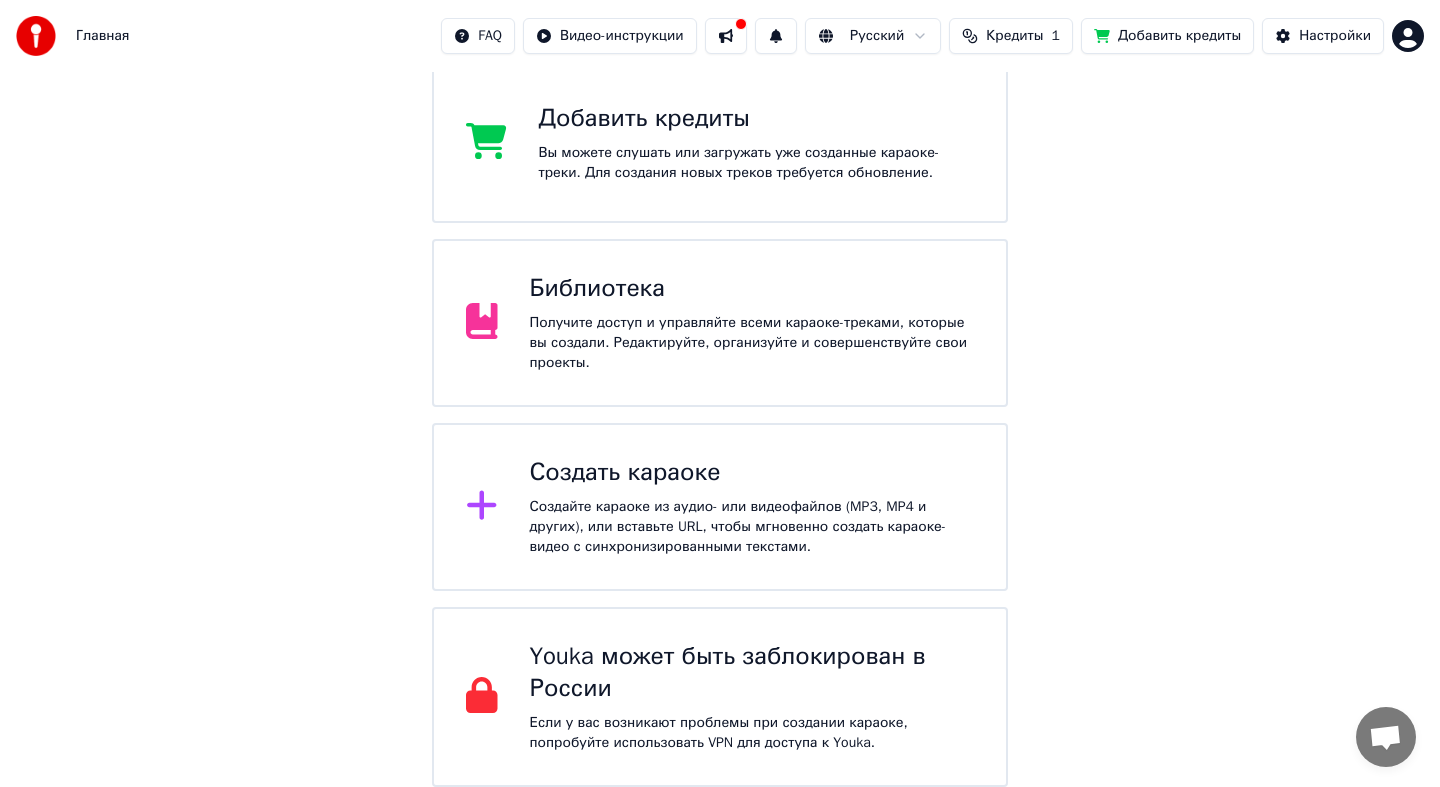 scroll, scrollTop: 0, scrollLeft: 0, axis: both 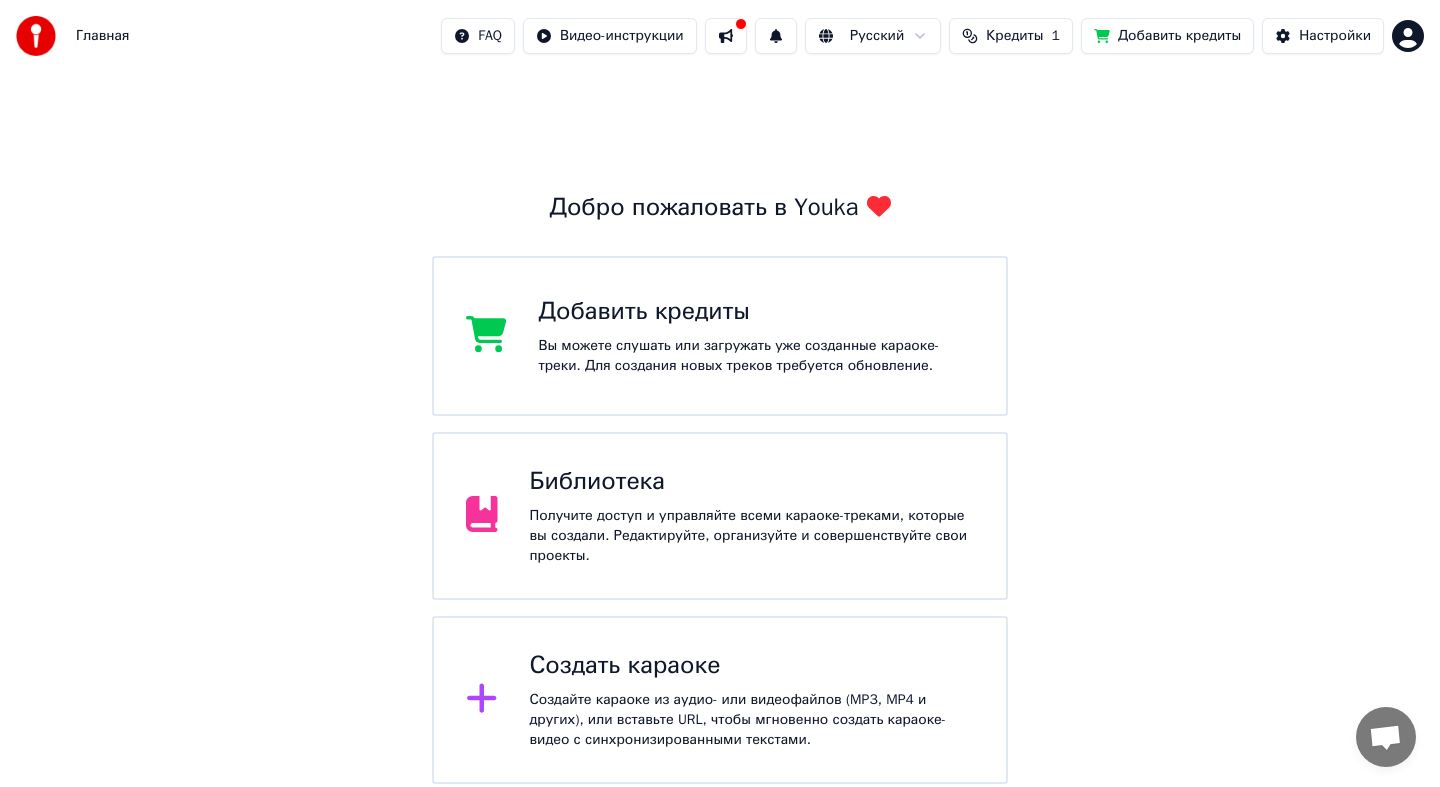 click on "Добавить кредиты" at bounding box center (1167, 36) 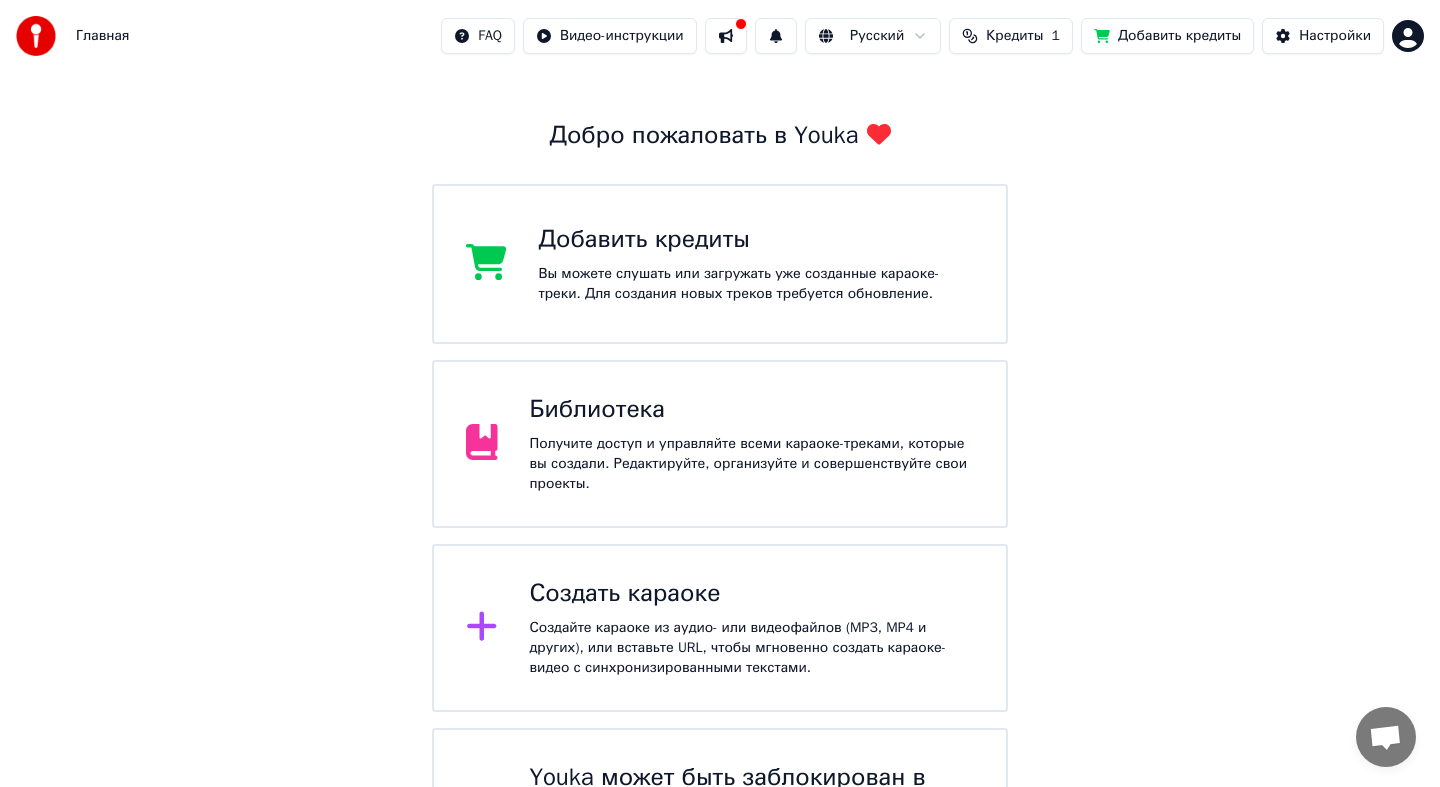 scroll, scrollTop: 82, scrollLeft: 0, axis: vertical 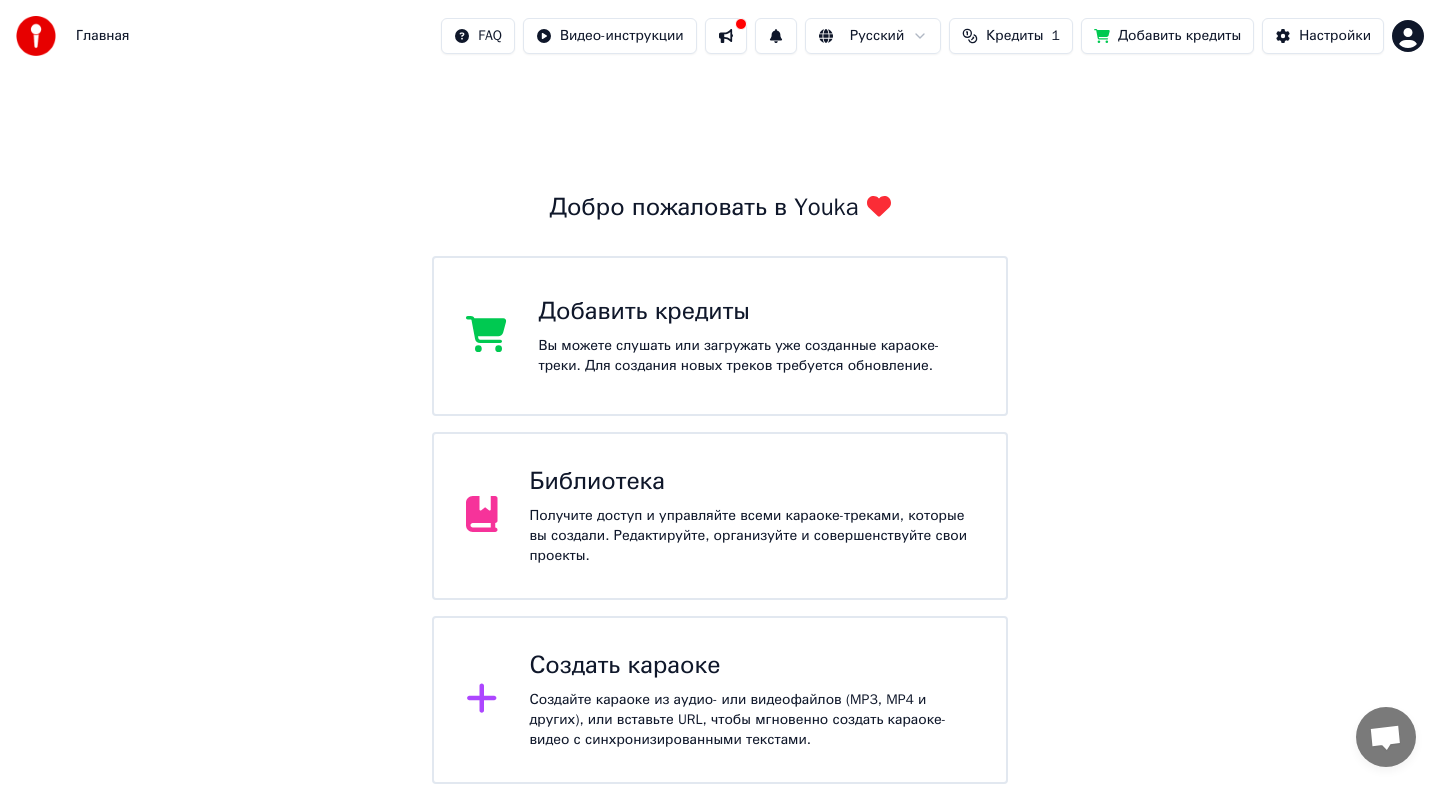 click on "Добавить кредиты" at bounding box center [1167, 36] 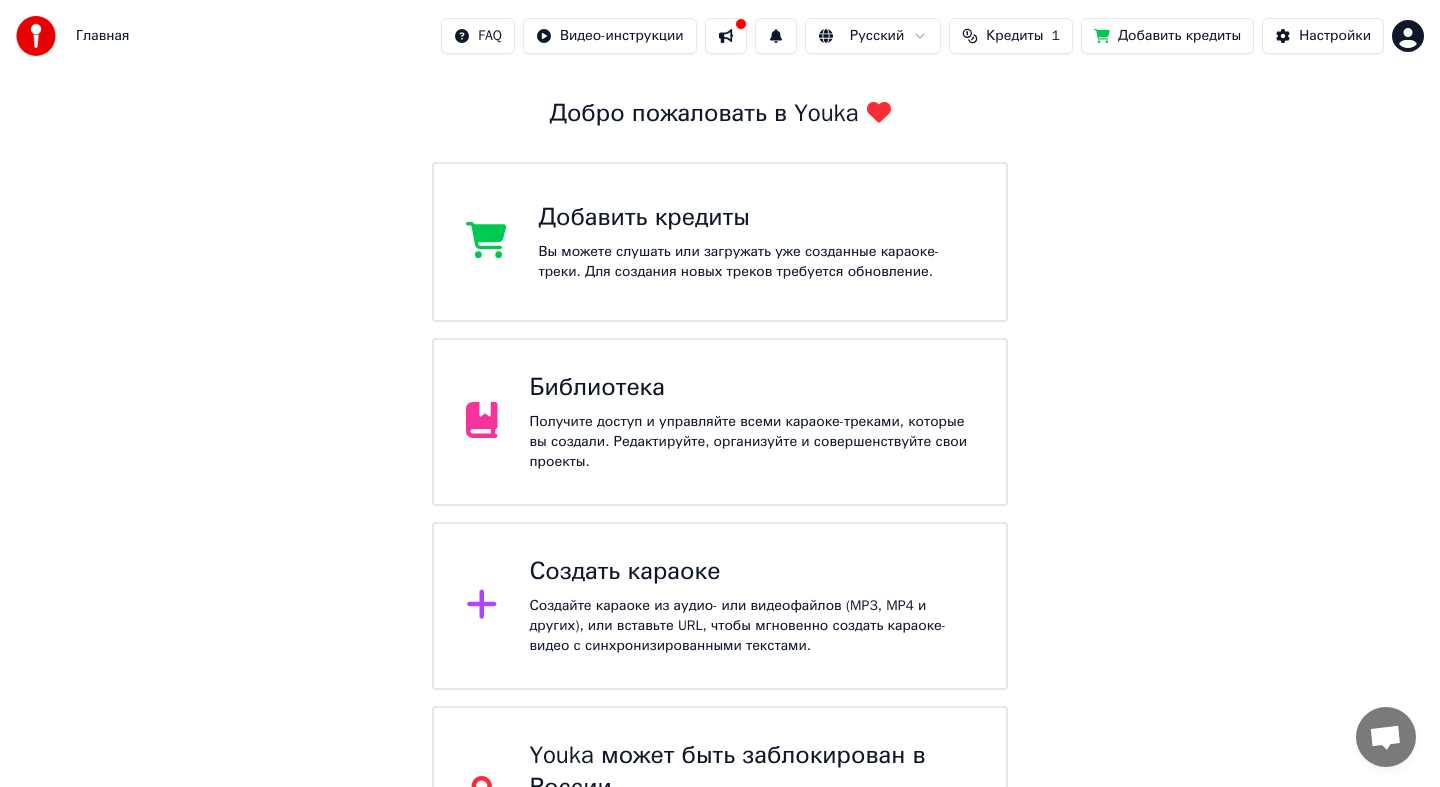 scroll, scrollTop: 96, scrollLeft: 0, axis: vertical 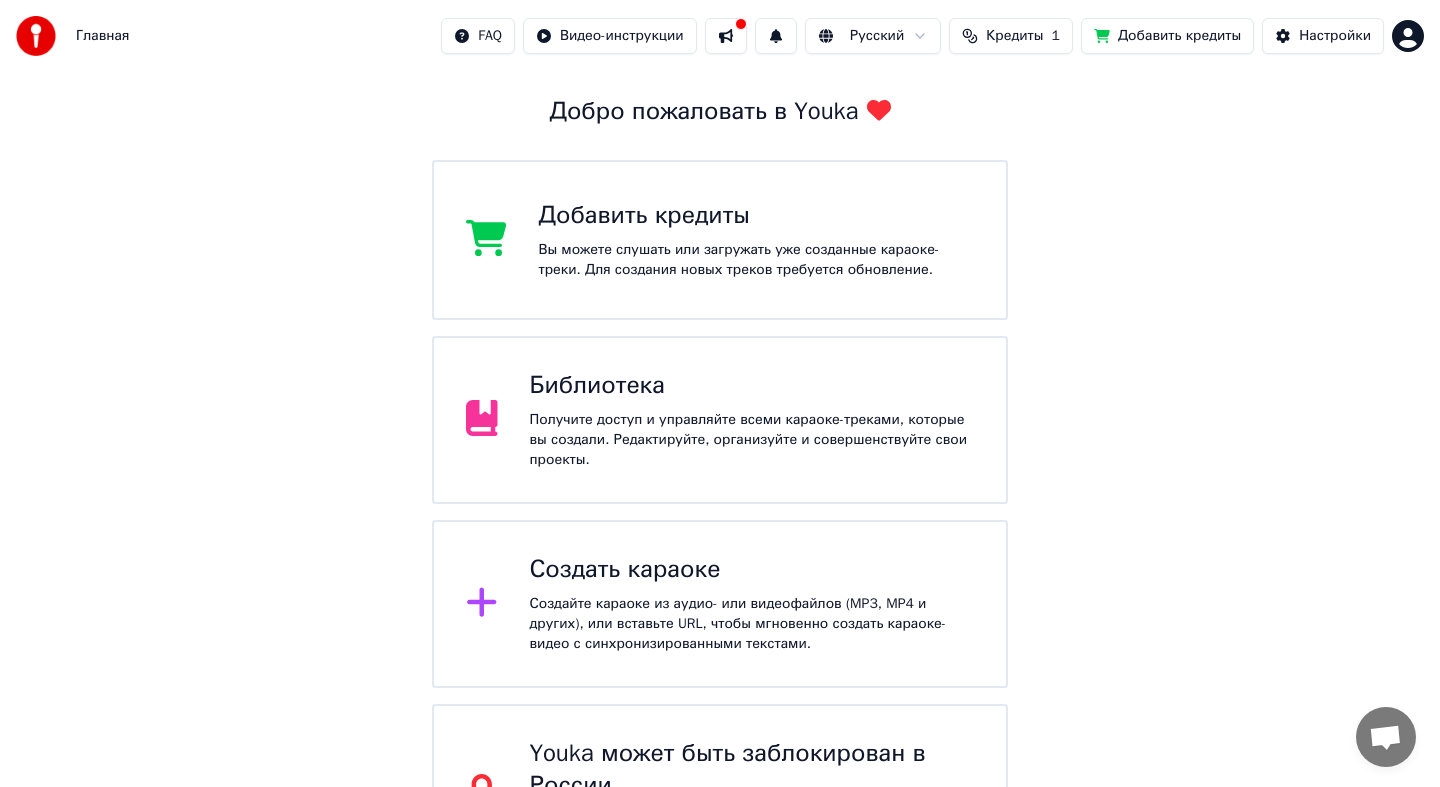 click on "Добавить кредиты" at bounding box center (1167, 36) 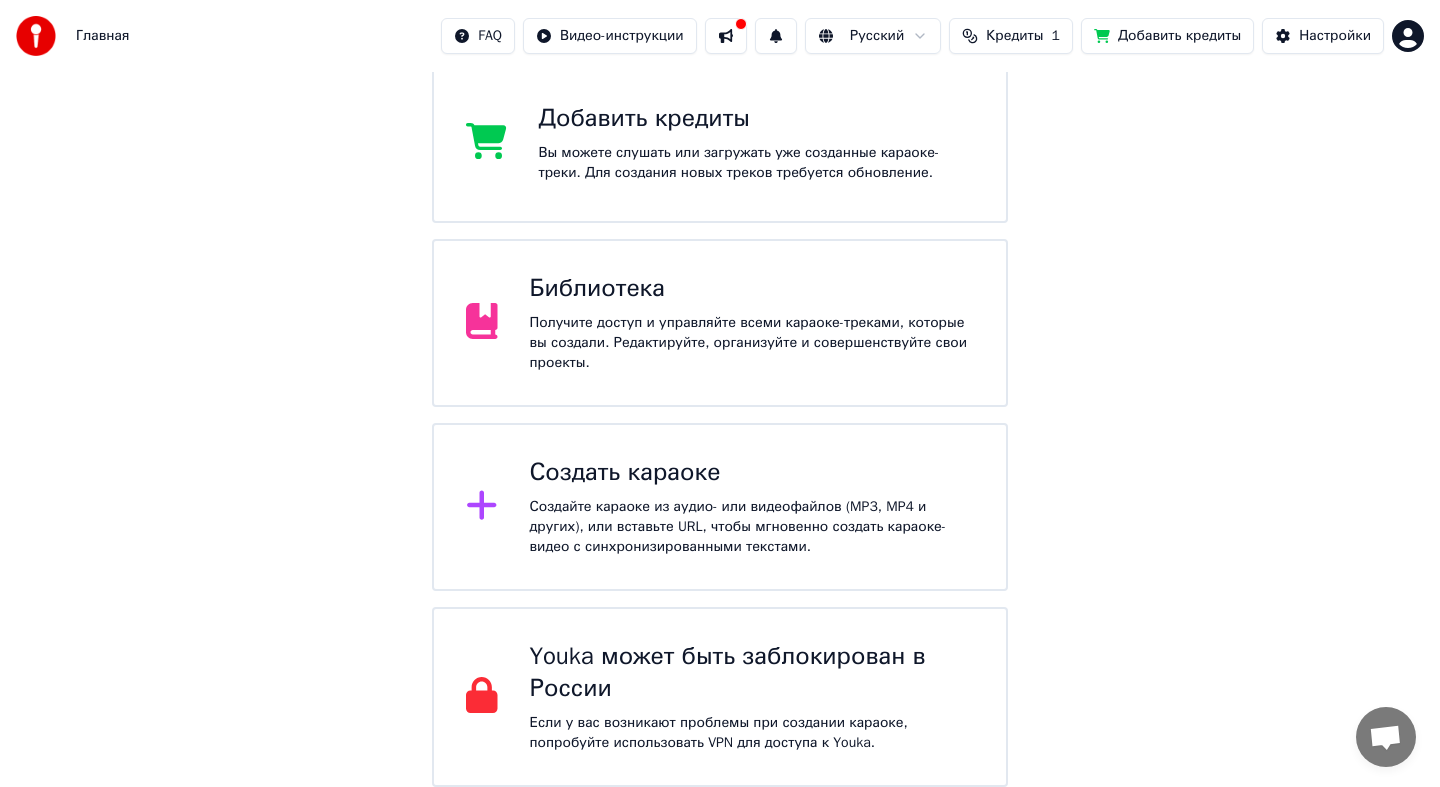 click on "Добавить кредиты" at bounding box center (1167, 36) 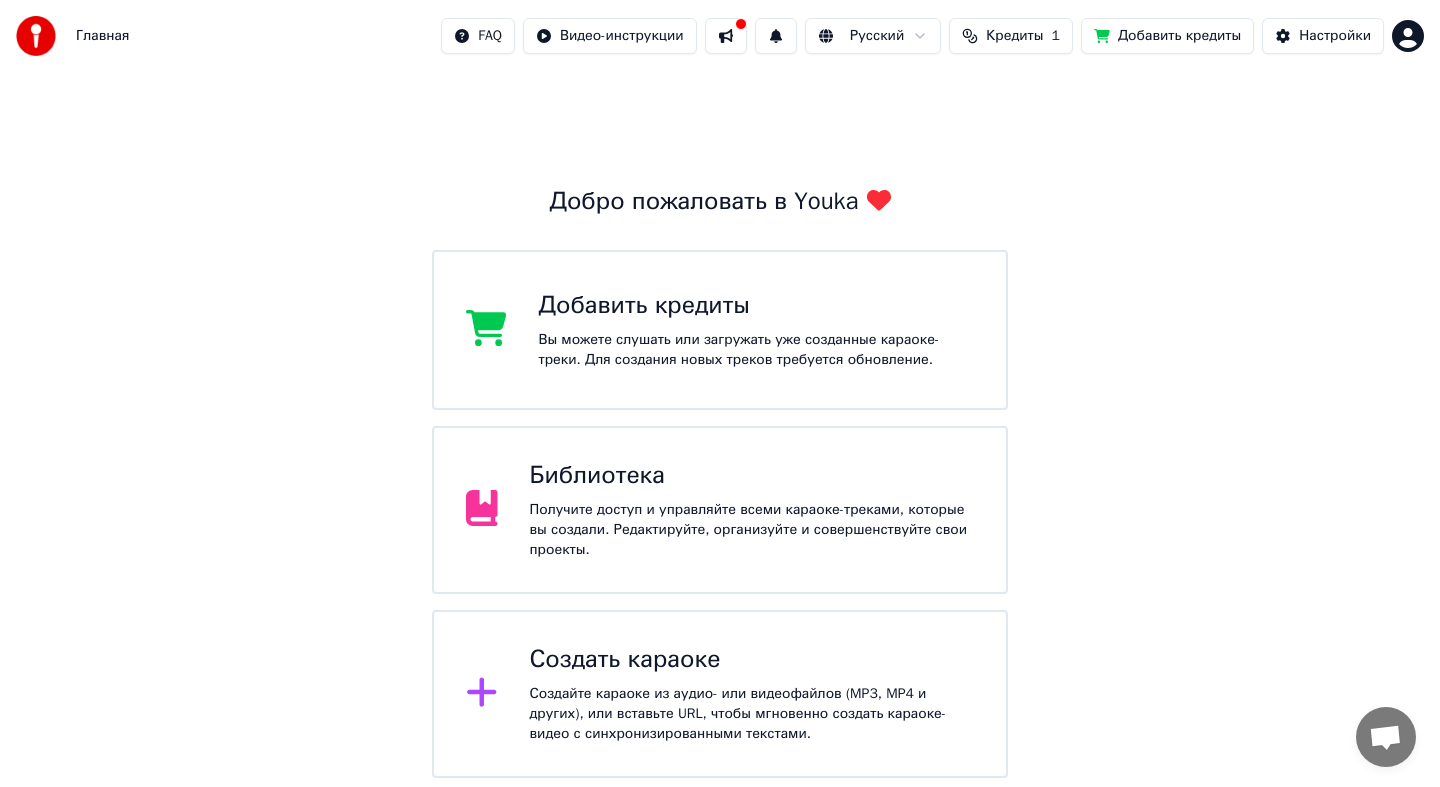 scroll, scrollTop: 0, scrollLeft: 0, axis: both 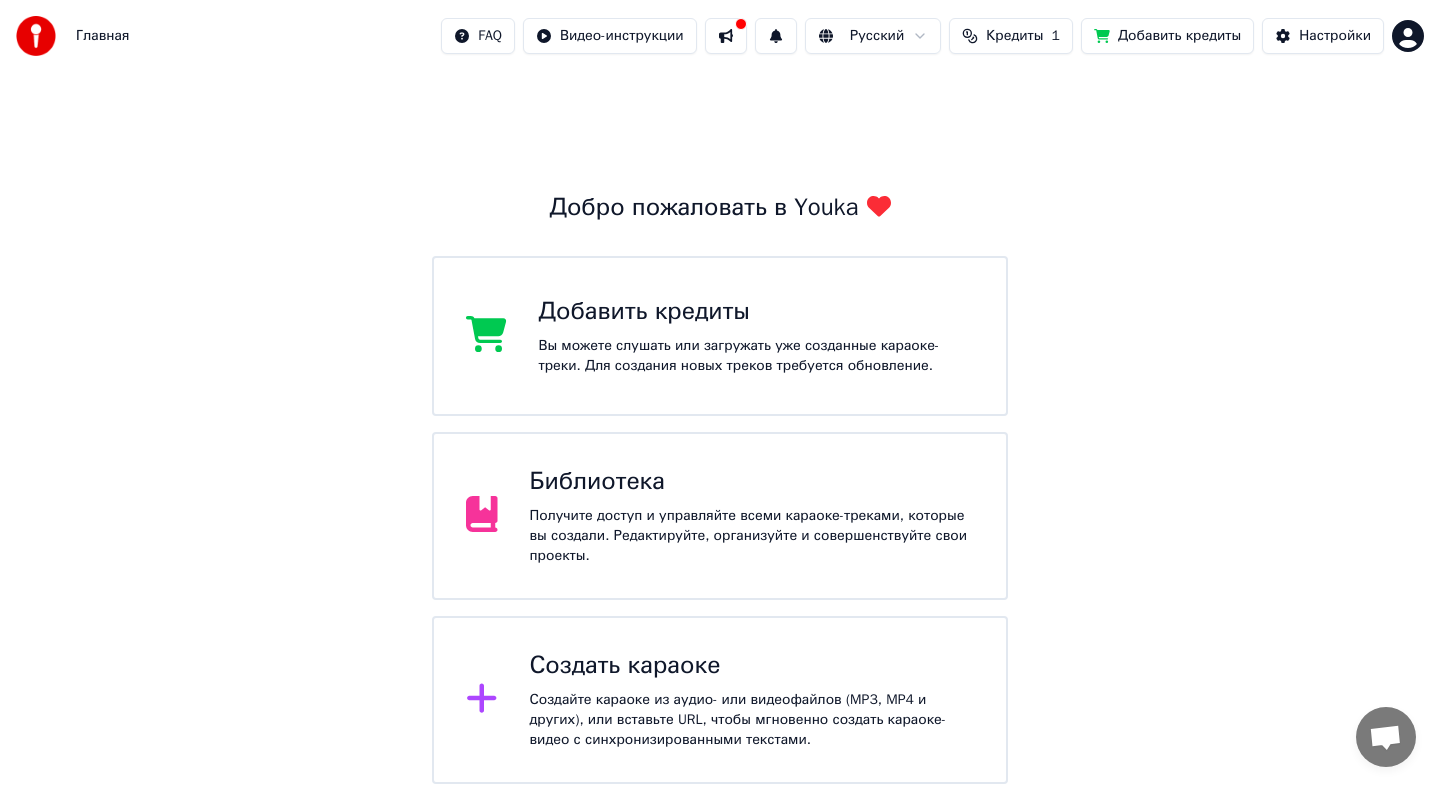 click on "Добавить кредиты" at bounding box center (1167, 36) 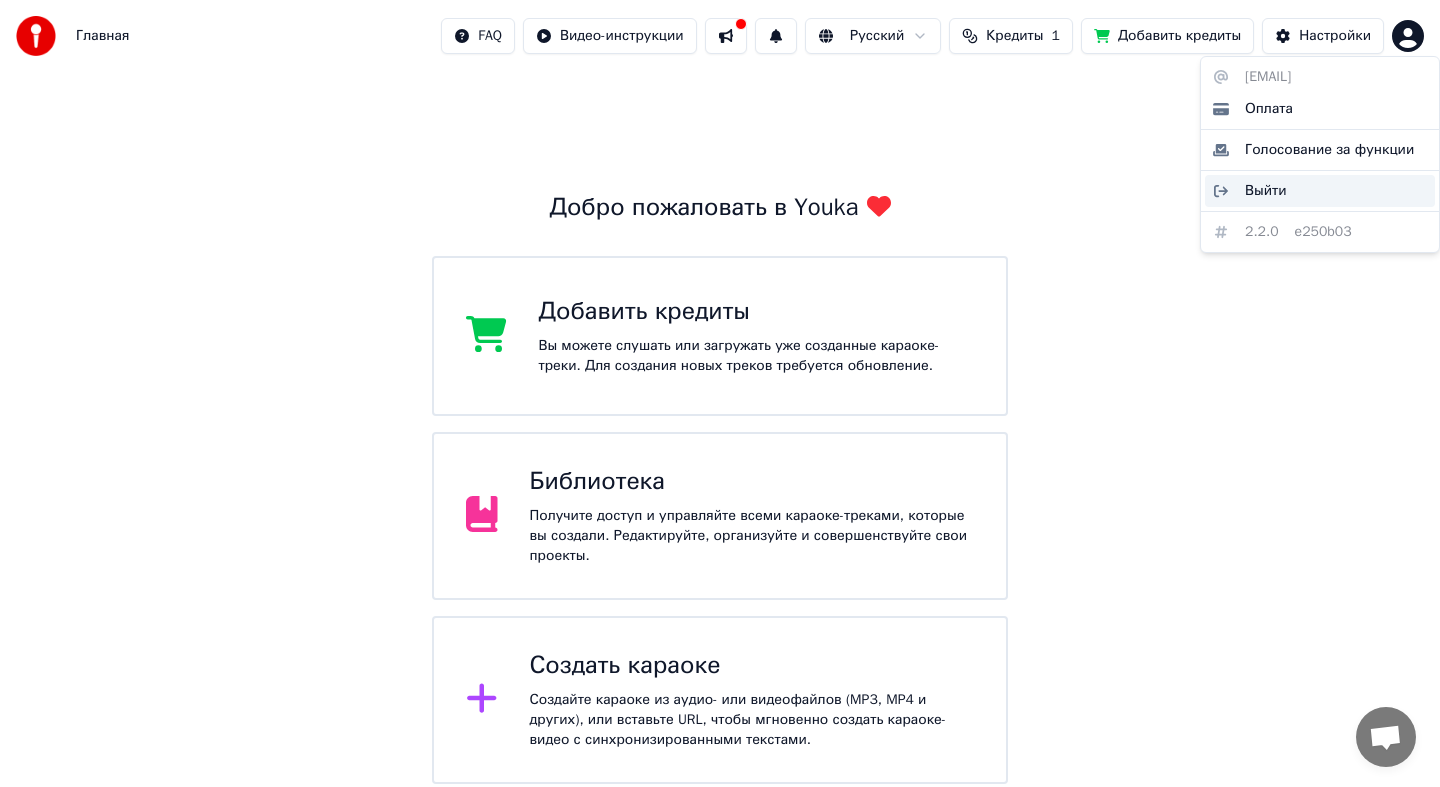 click on "Выйти" at bounding box center (1266, 191) 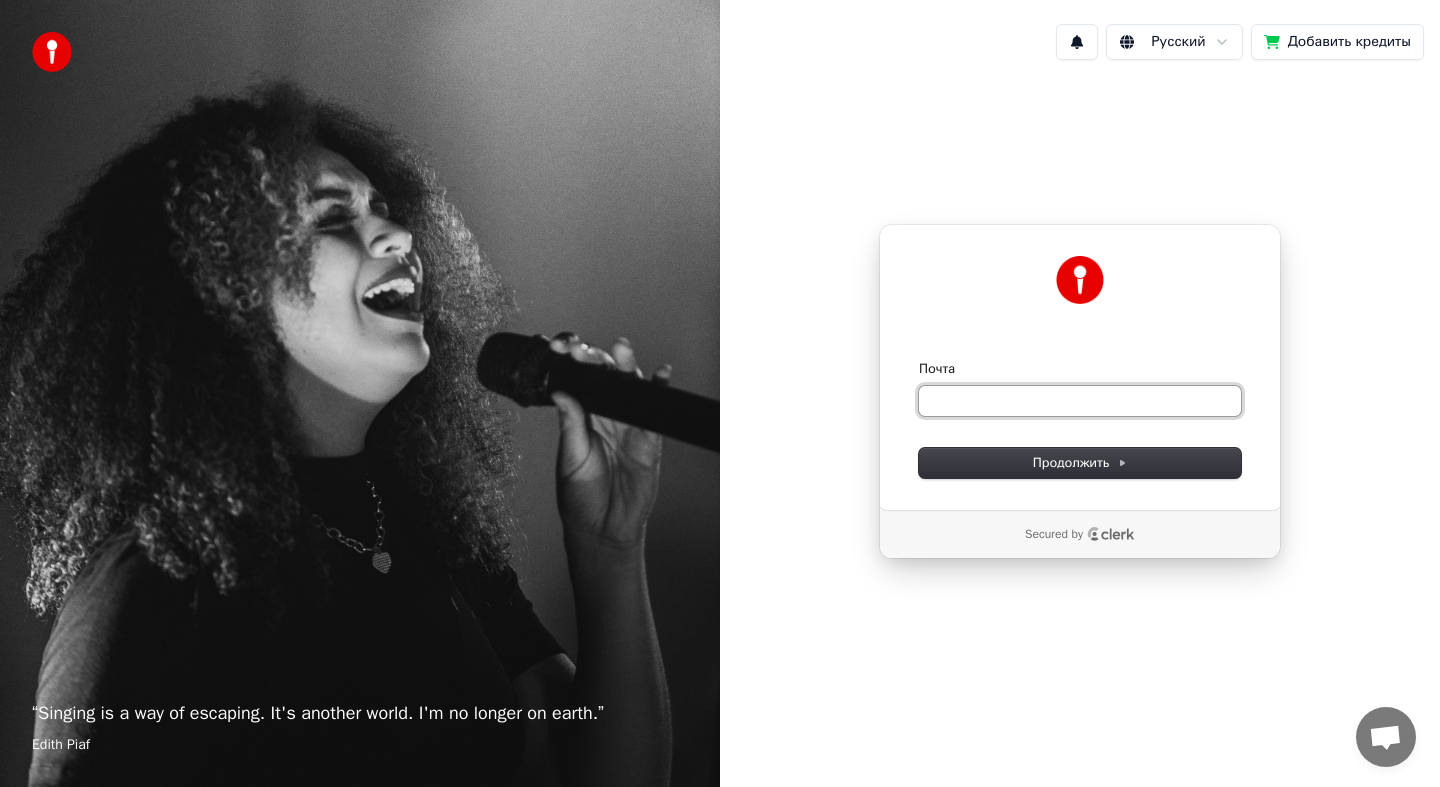click on "Почта" at bounding box center (1080, 401) 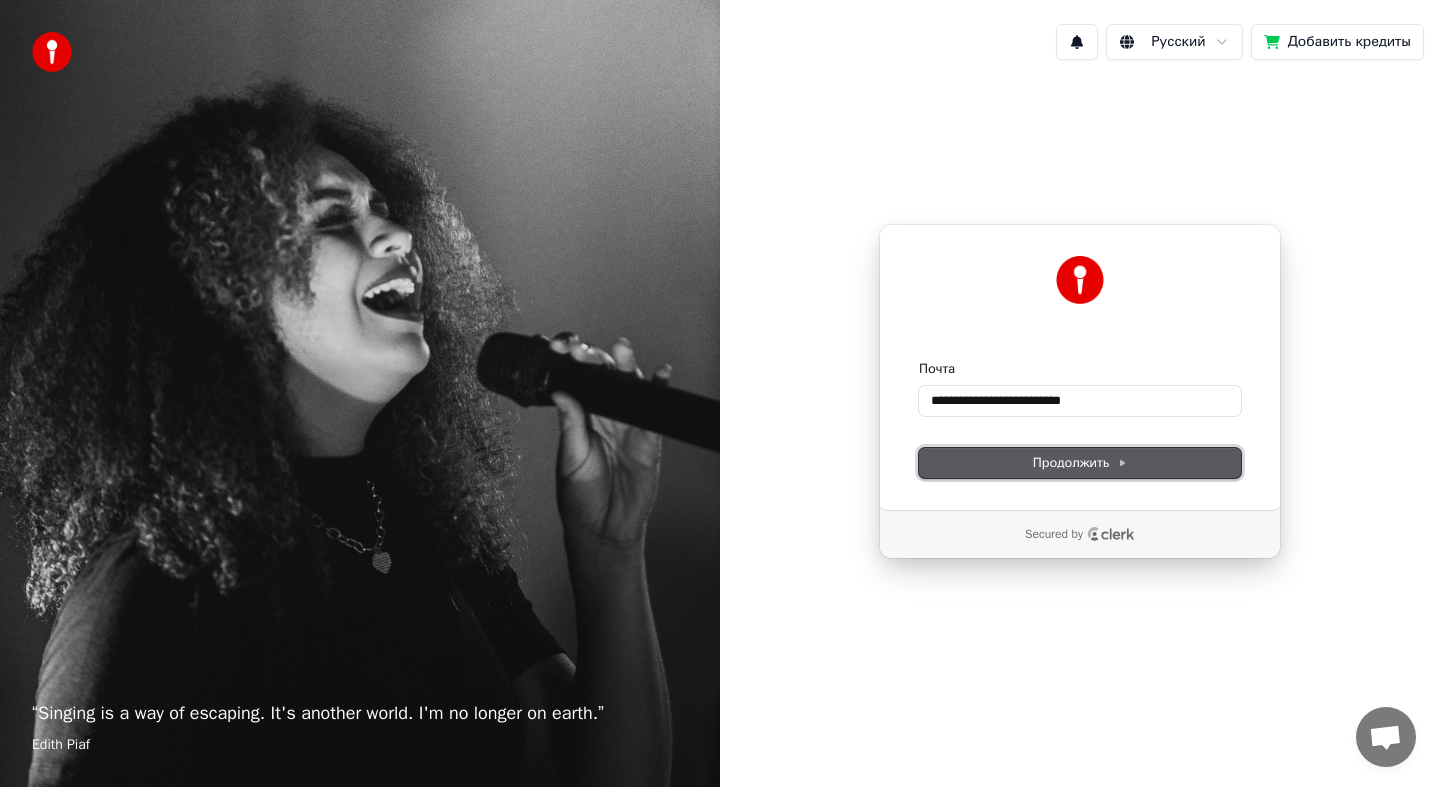 click on "Продолжить" at bounding box center [1080, 463] 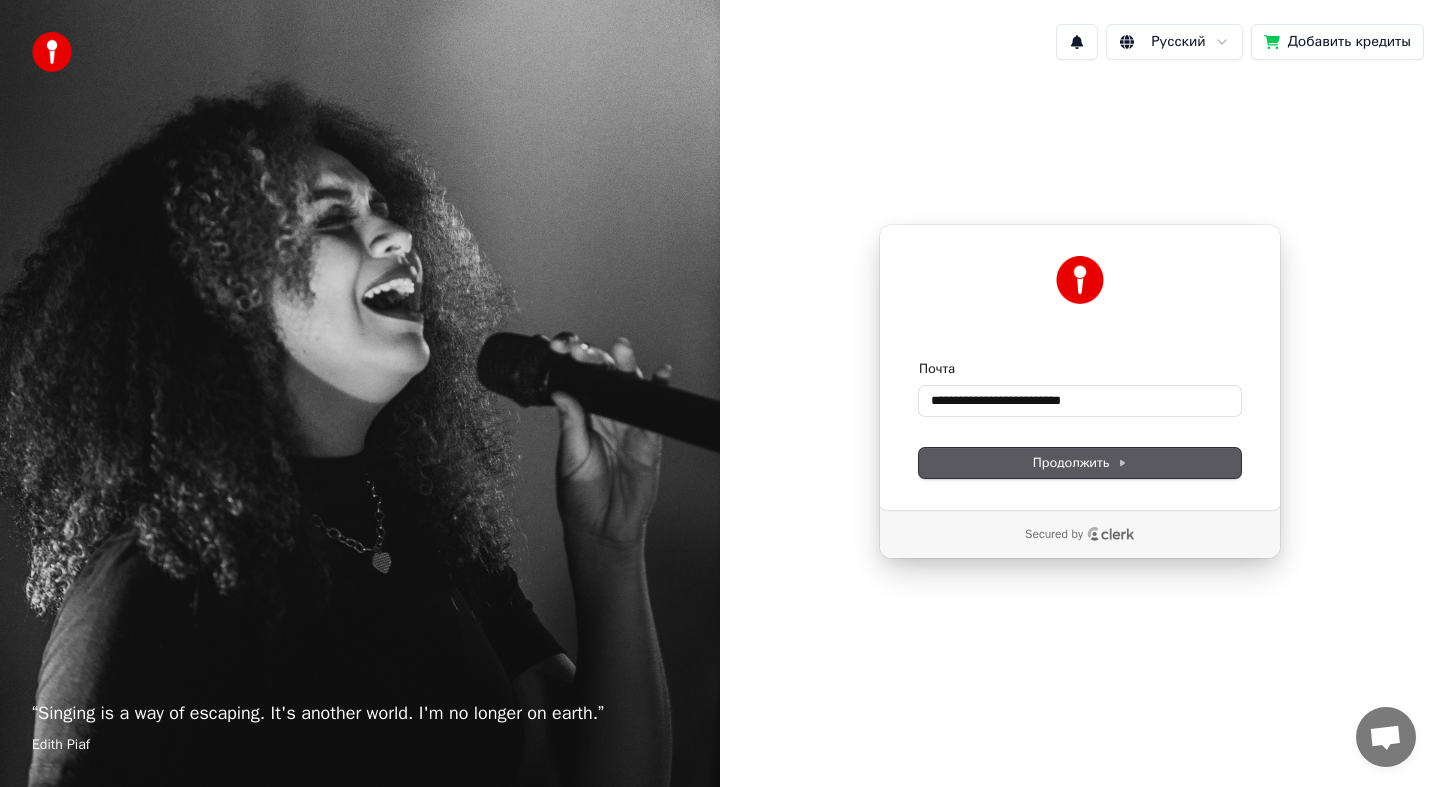 type on "**********" 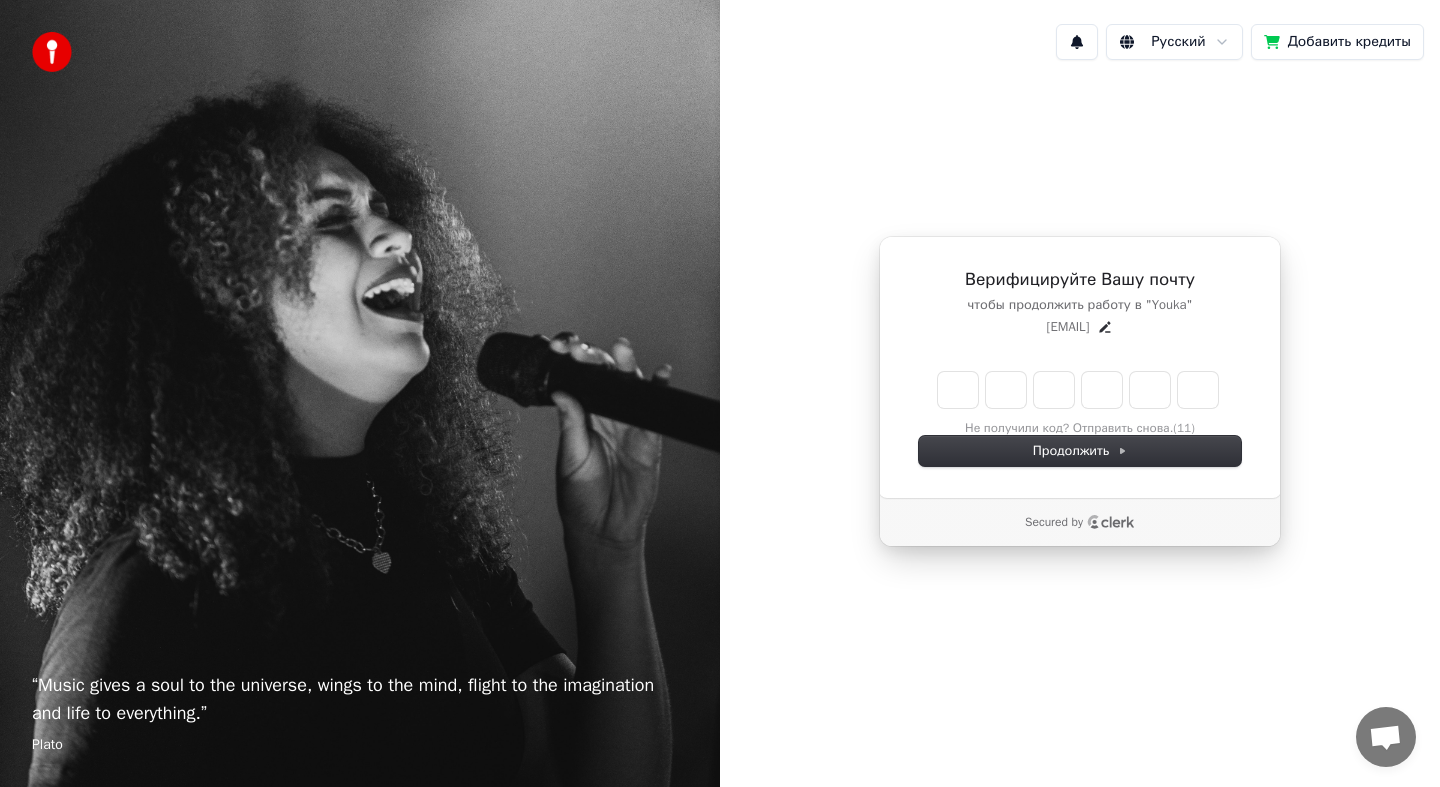 type on "*" 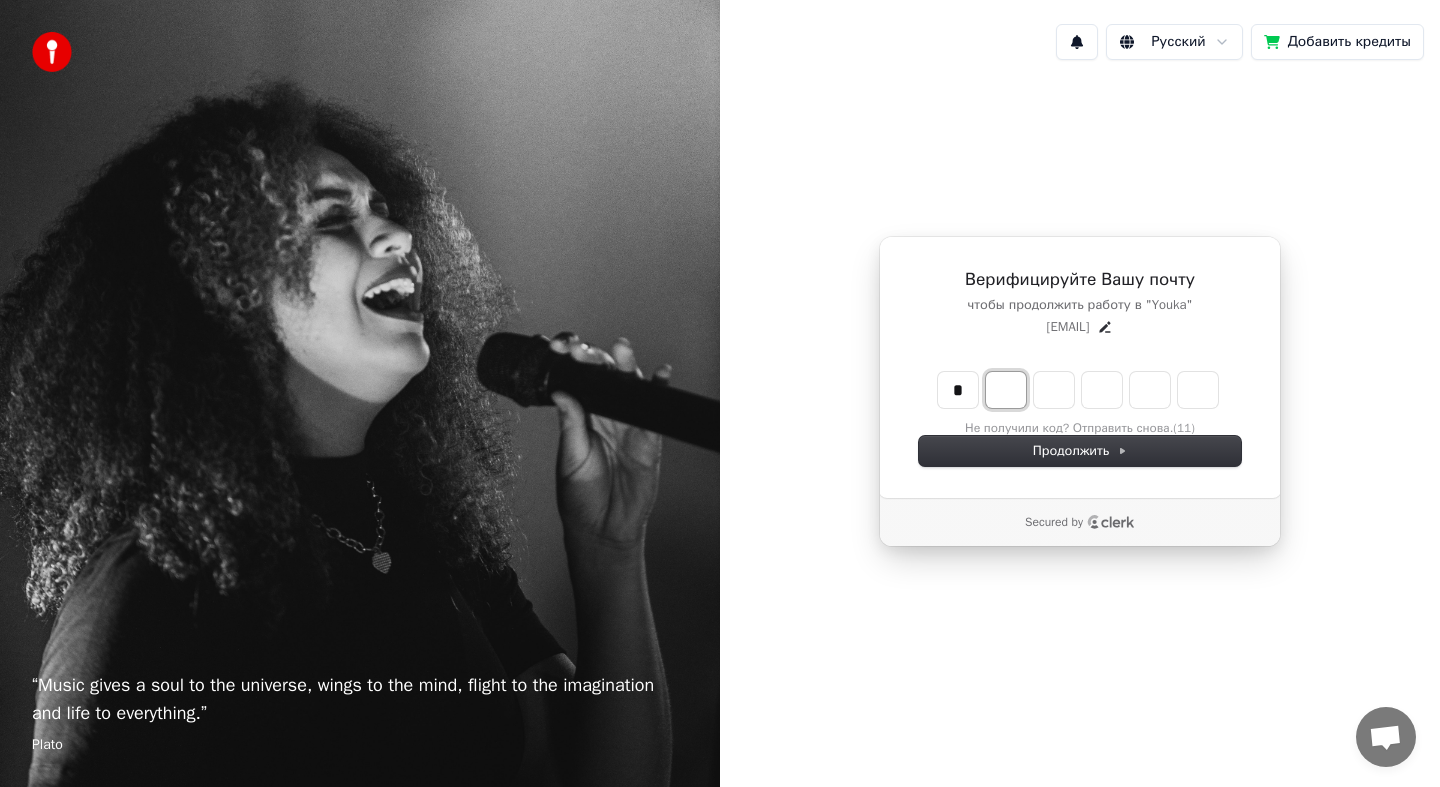 type on "*" 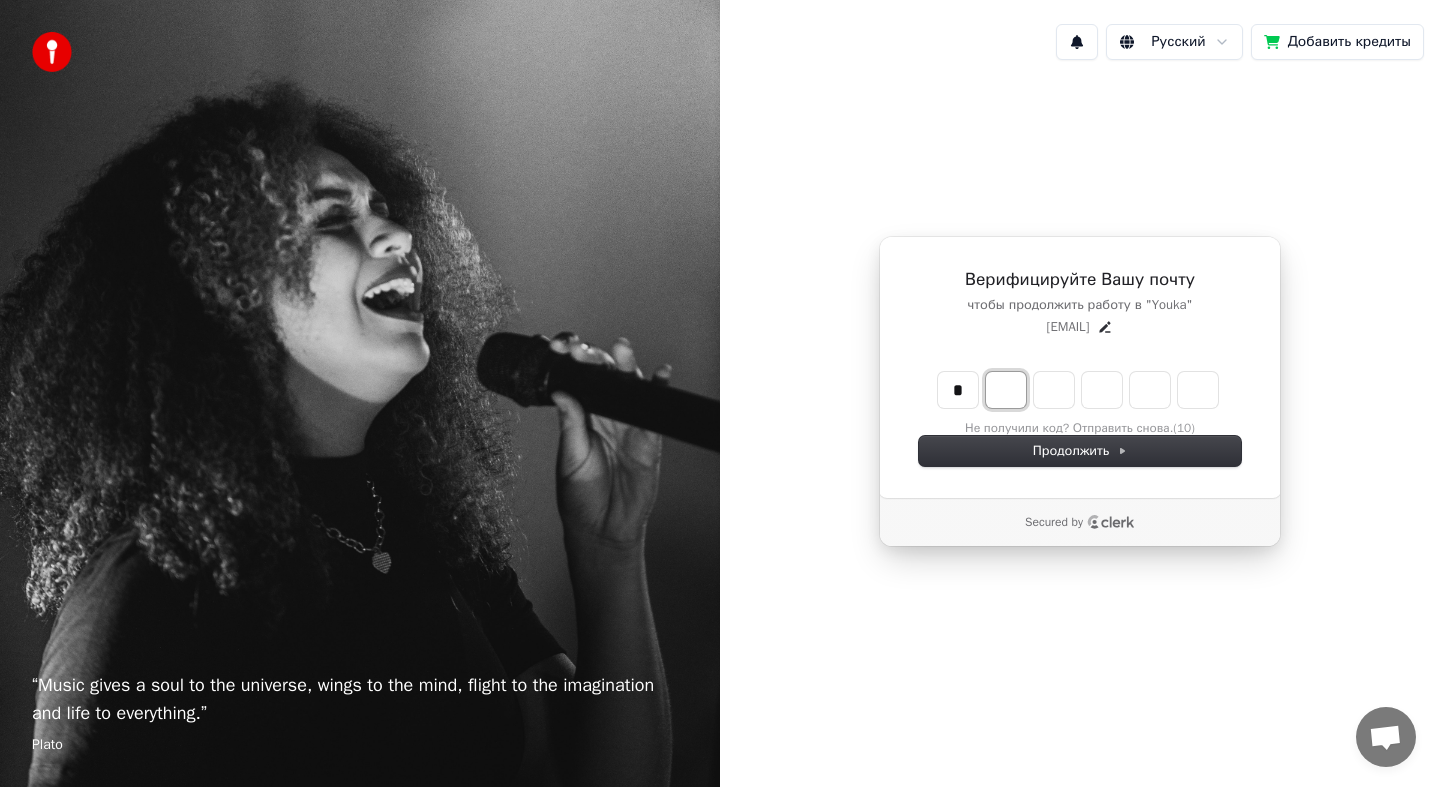 type on "*" 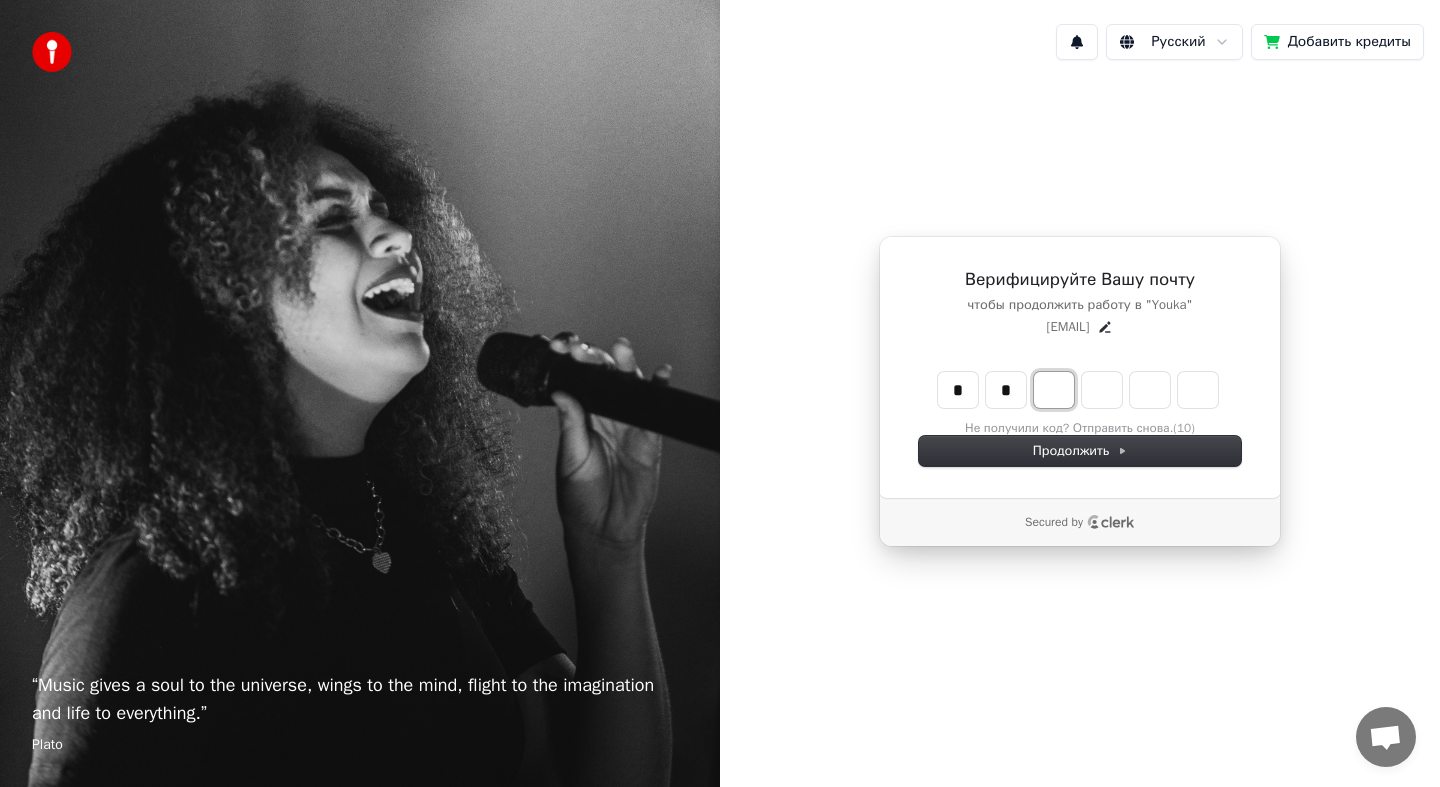 type on "**" 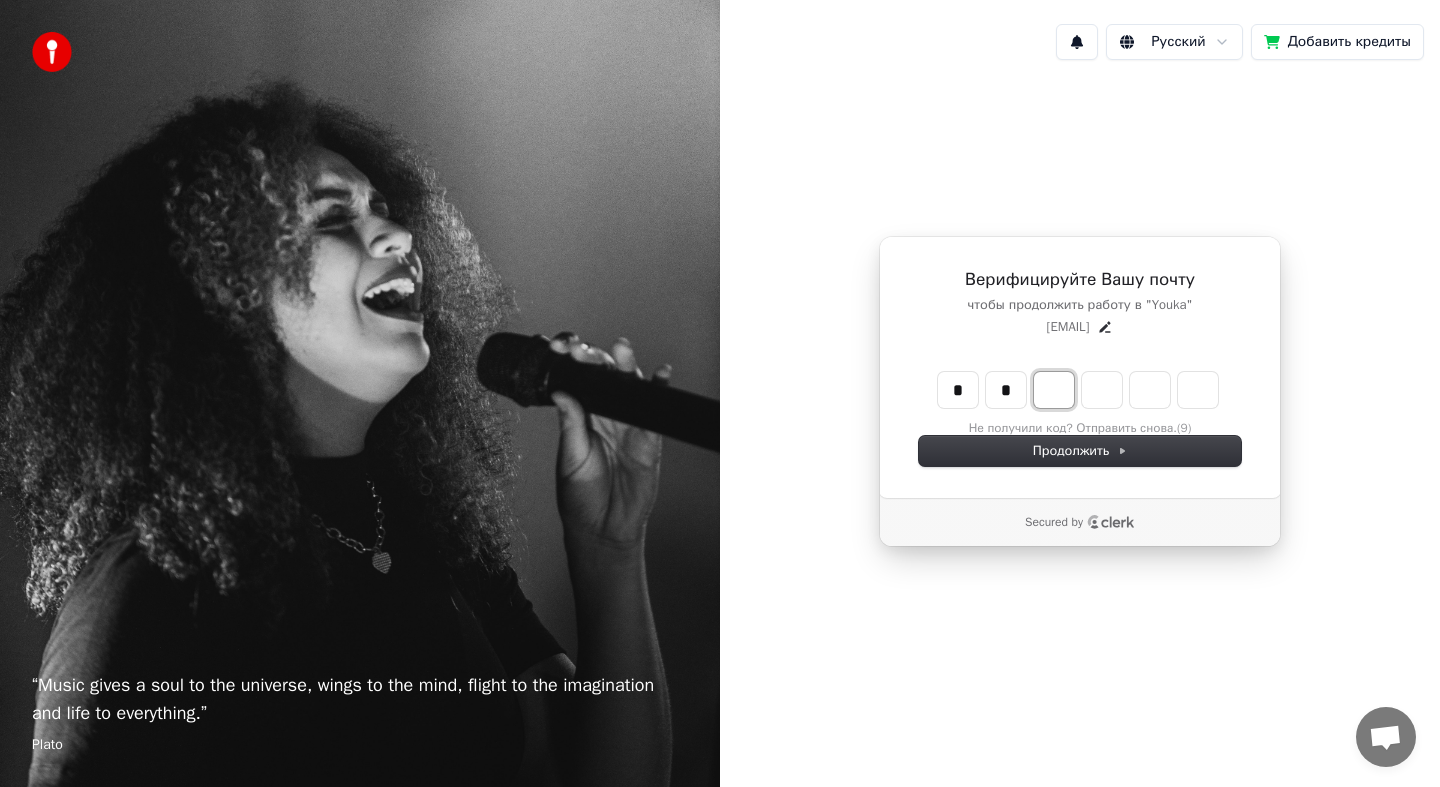 type on "*" 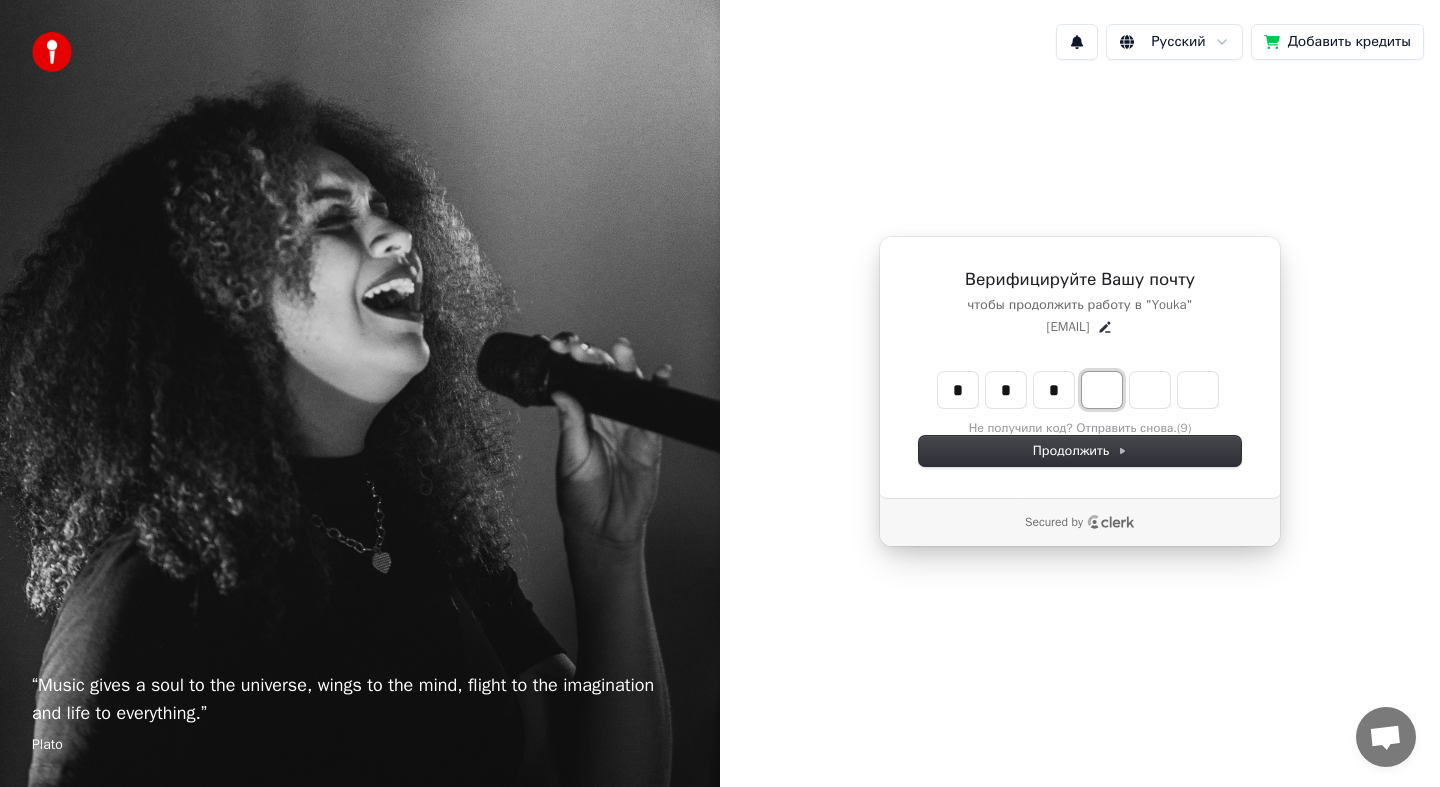 type on "***" 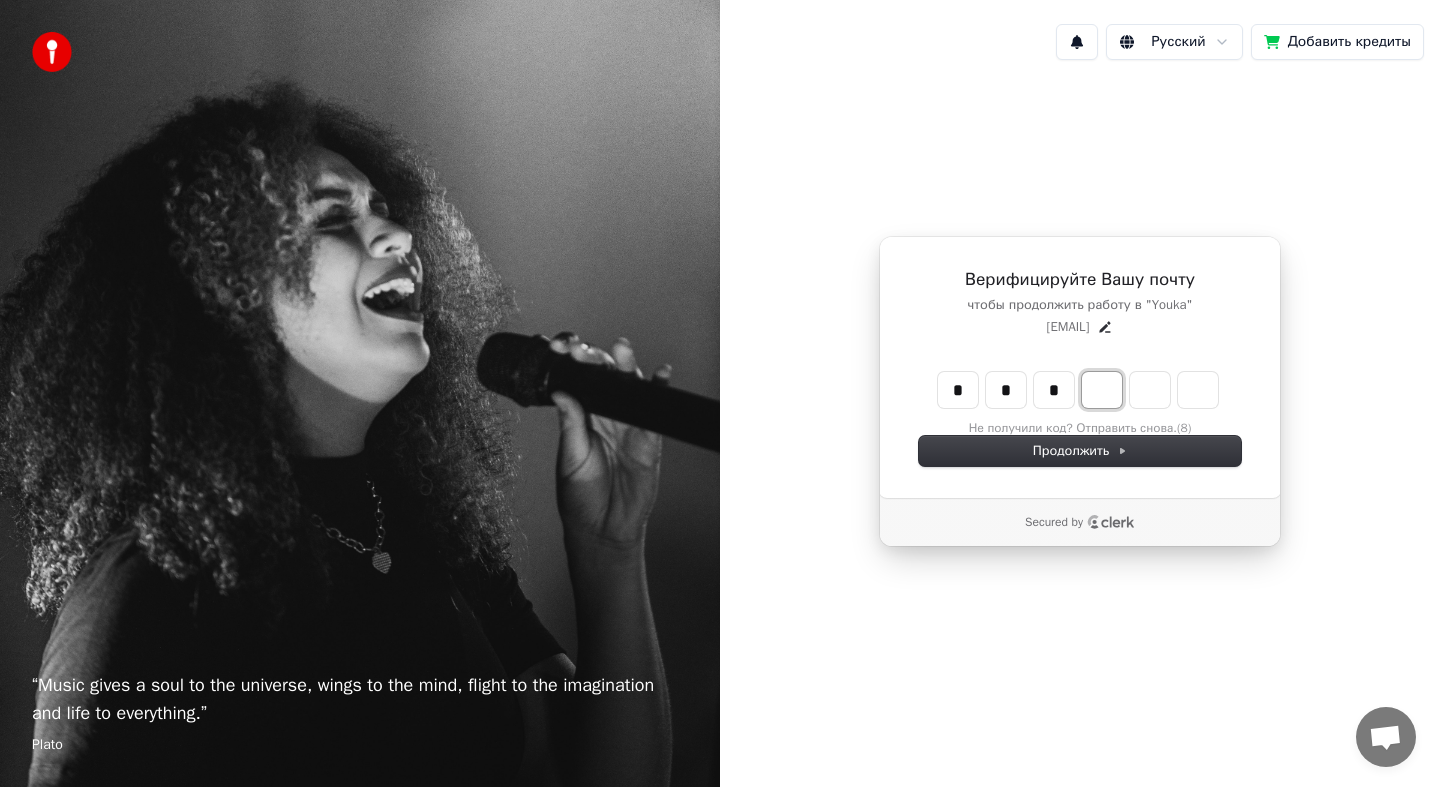 type on "*" 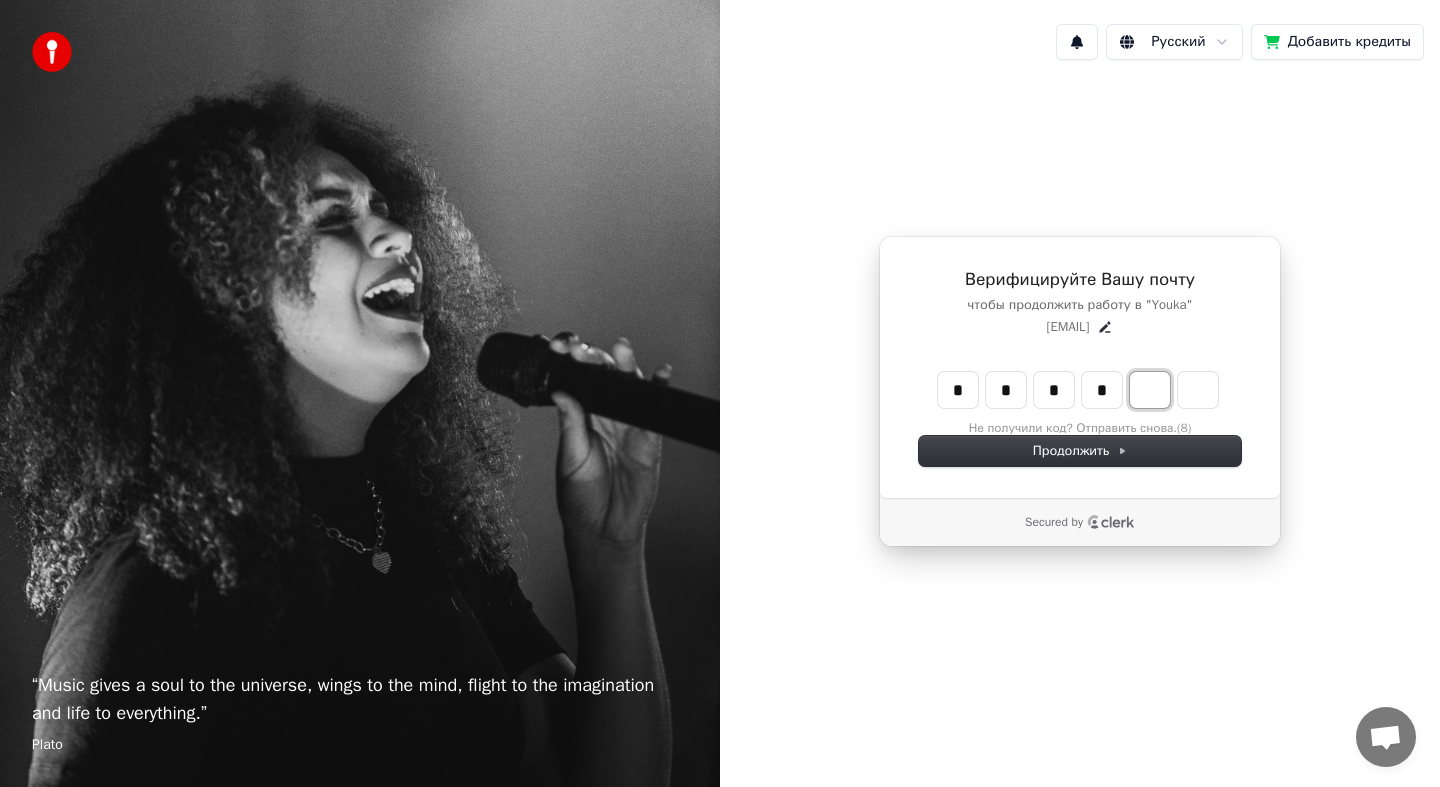 type on "****" 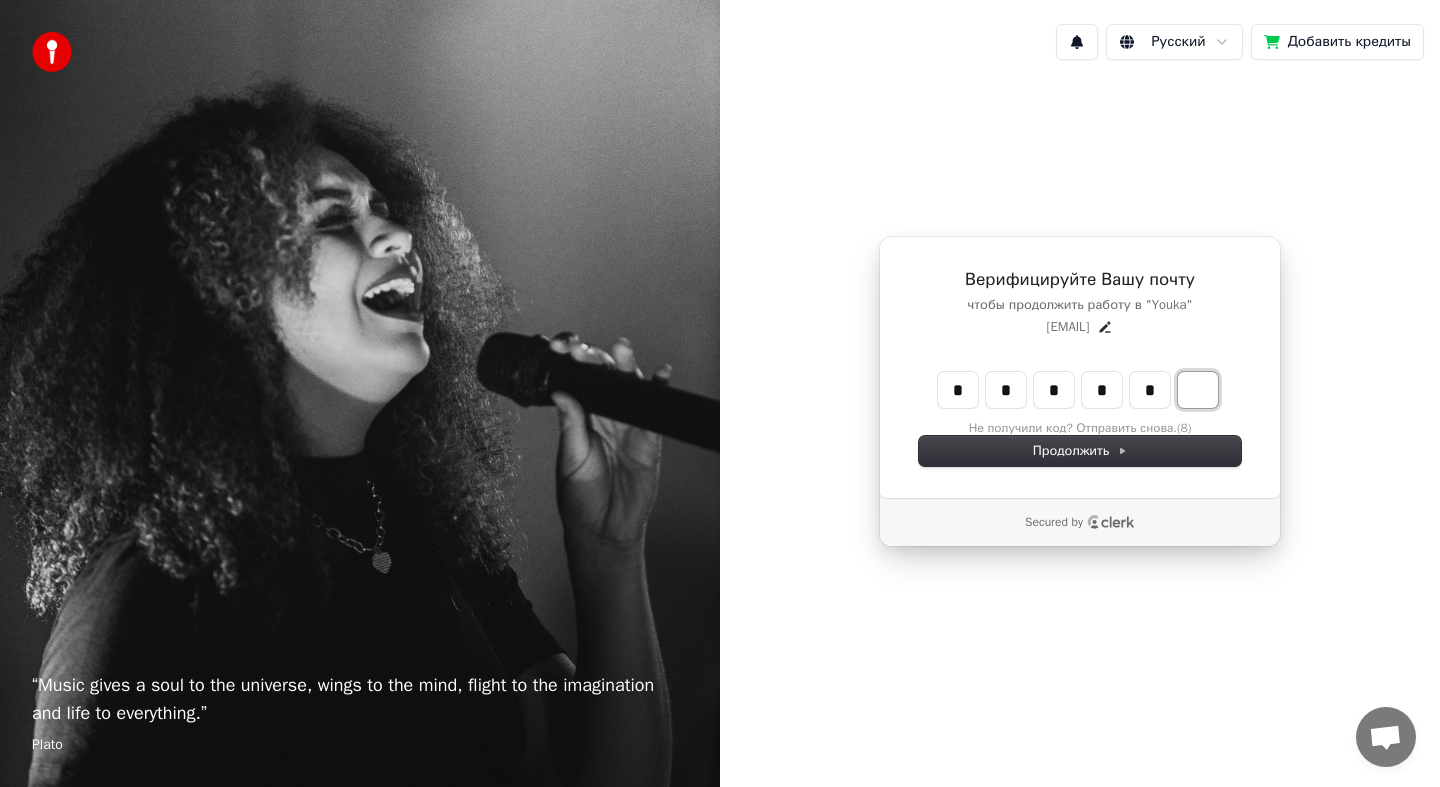 type on "*****" 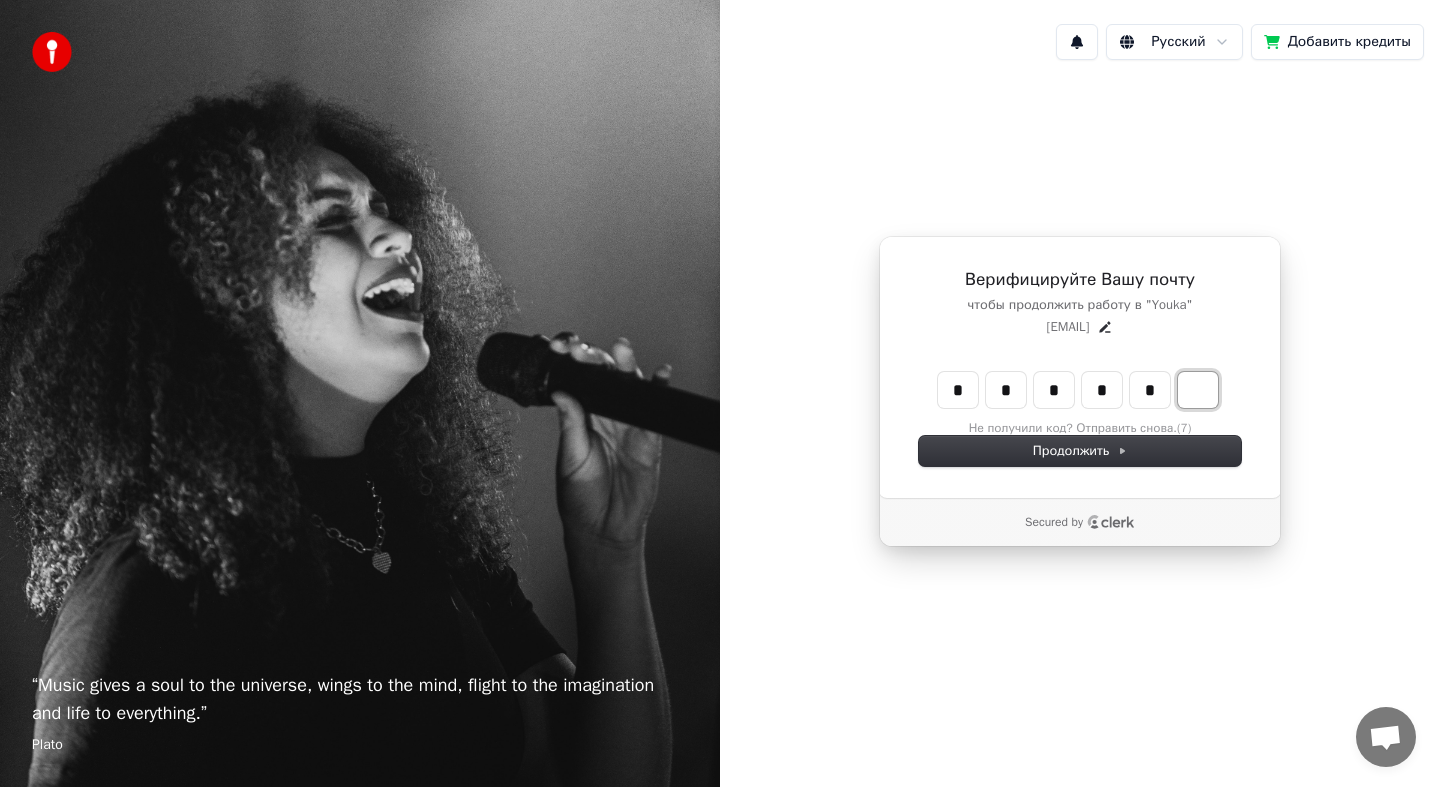 type on "*" 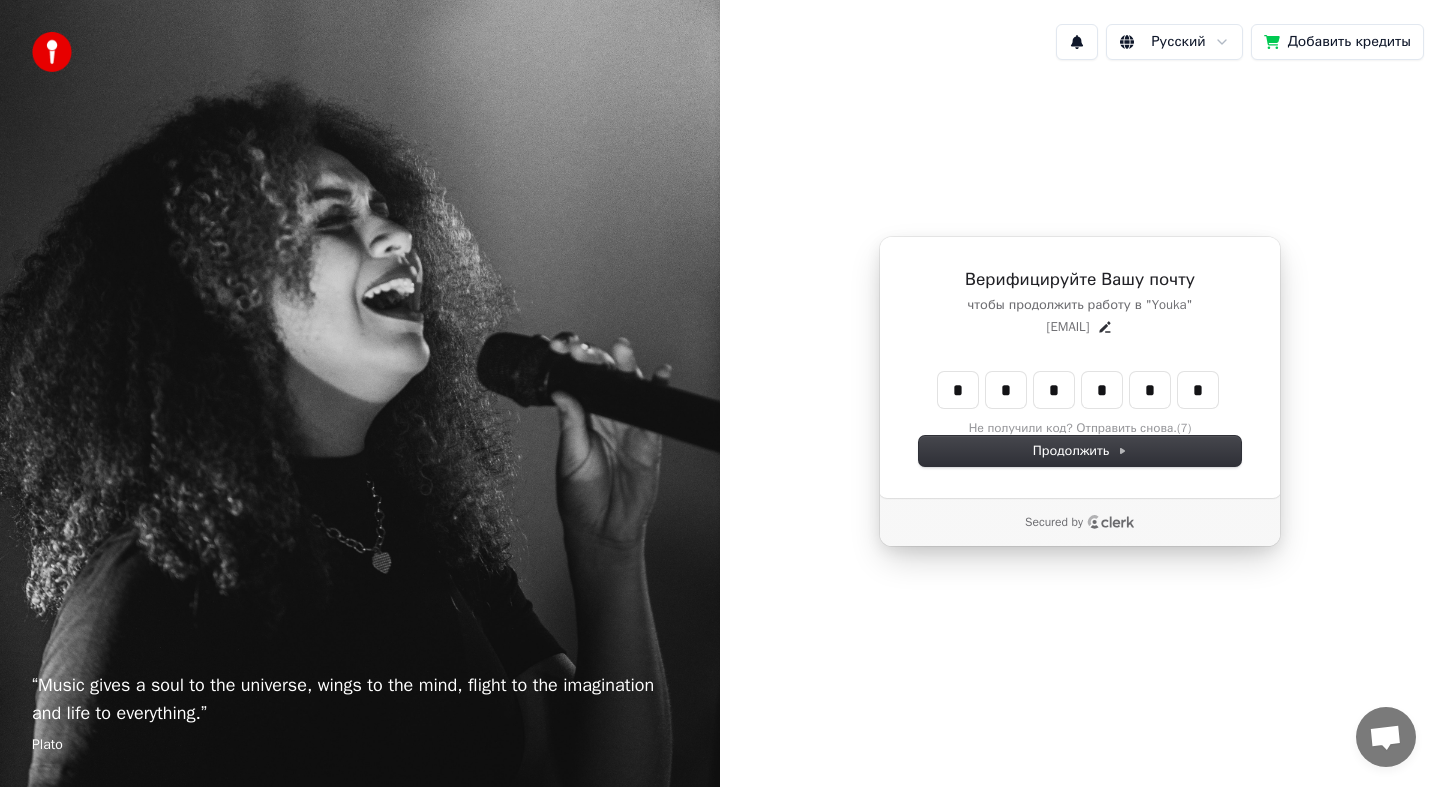 type on "******" 